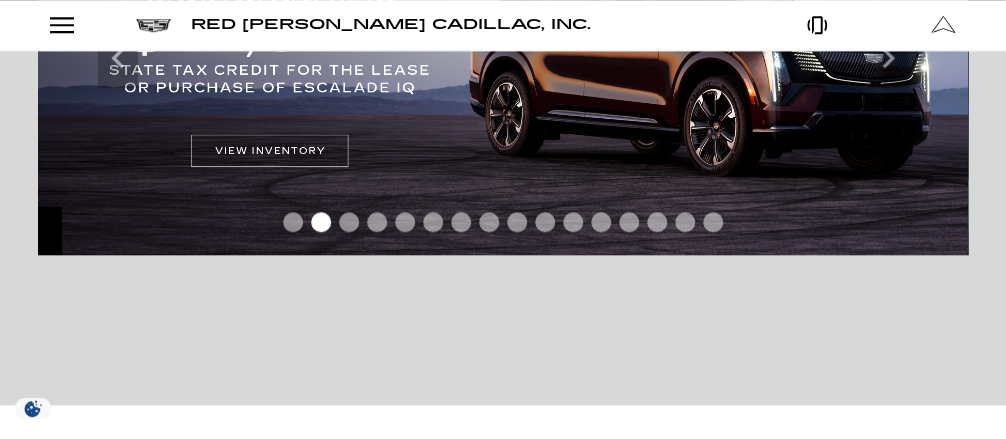 scroll, scrollTop: 560, scrollLeft: 0, axis: vertical 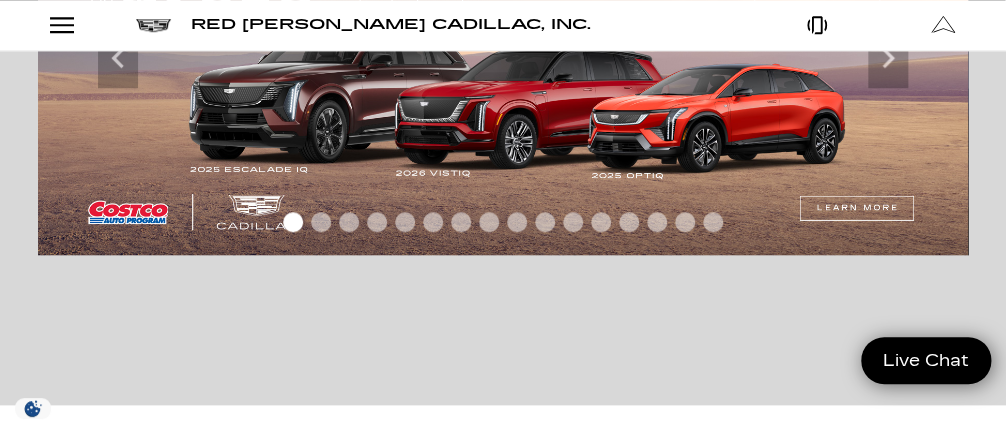 click at bounding box center (503, 58) 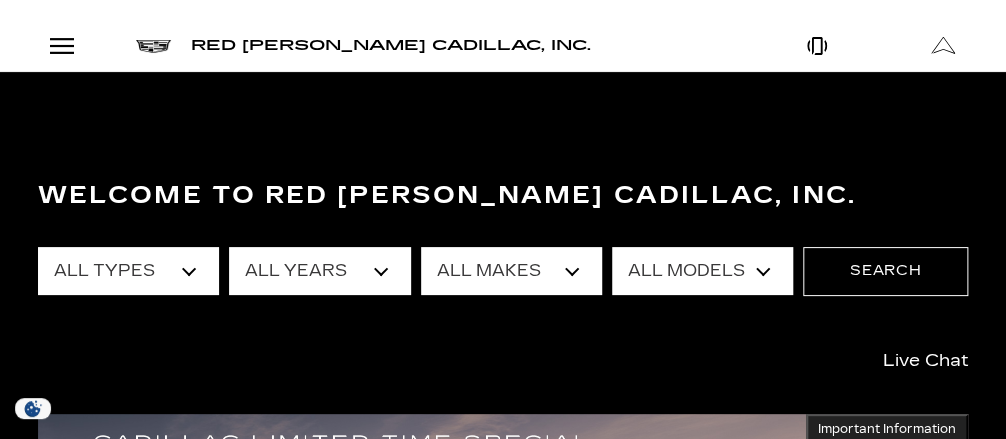 scroll, scrollTop: 0, scrollLeft: 0, axis: both 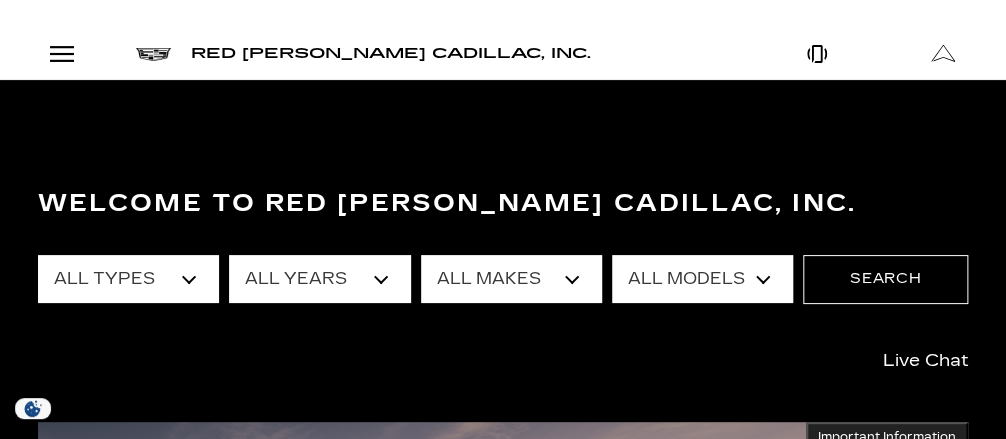 click on "All Models 1500 300 A6 Accord Sdn CT4 CT5 Escalade Escalade ESV ESCALADE IQ ESCALADE IQL Escape F-150 Grand Cherokee LYRIQ MKX OPTIQ Q5 R1S RAV4 Sierra 1500 Tahoe Tiguan VISTIQ Wrangler Unlimited XC90 XT4 XT5 XT6 Yukon" at bounding box center (702, 279) 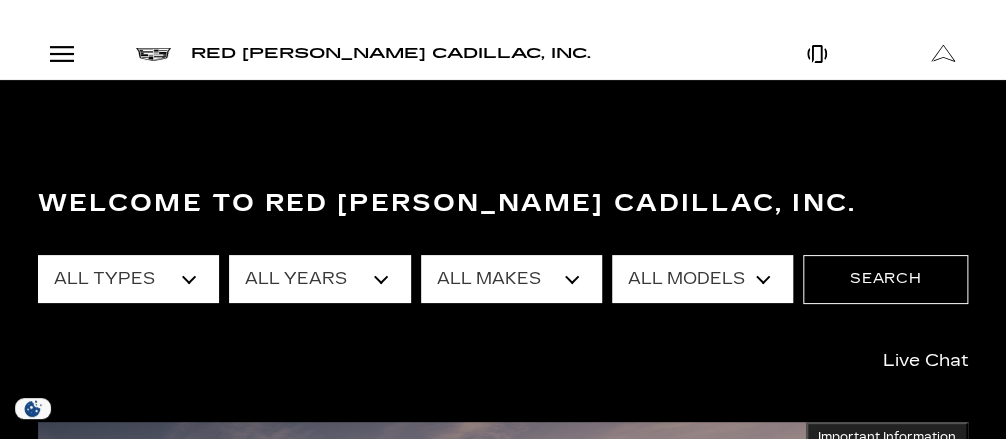 select on "OPTIQ" 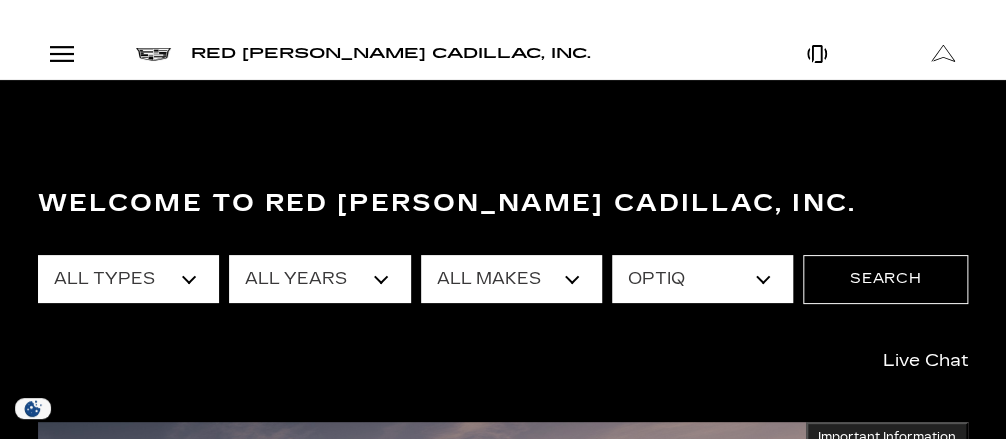 click on "All Models 1500 300 A6 Accord Sdn CT4 CT5 Escalade Escalade ESV ESCALADE IQ ESCALADE IQL Escape F-150 Grand Cherokee LYRIQ MKX OPTIQ Q5 R1S RAV4 Sierra 1500 Tahoe Tiguan VISTIQ Wrangler Unlimited XC90 XT4 XT5 XT6 Yukon" at bounding box center (702, 279) 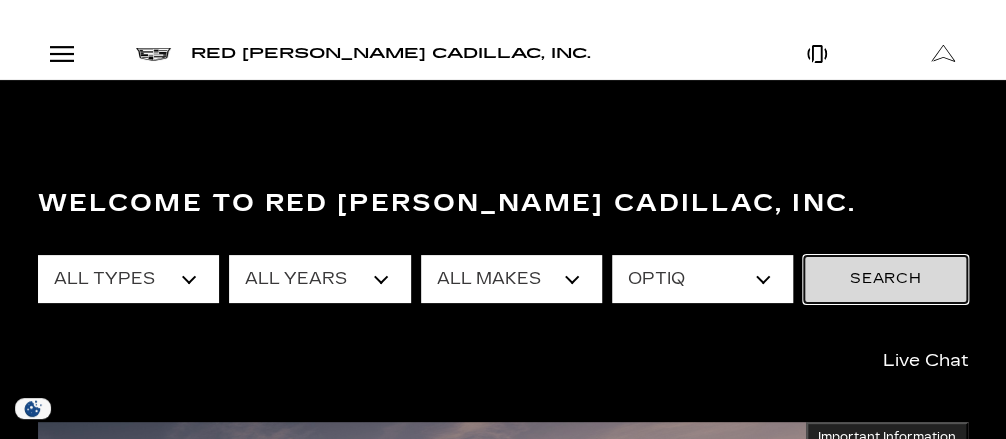 click on "Search" at bounding box center (885, 279) 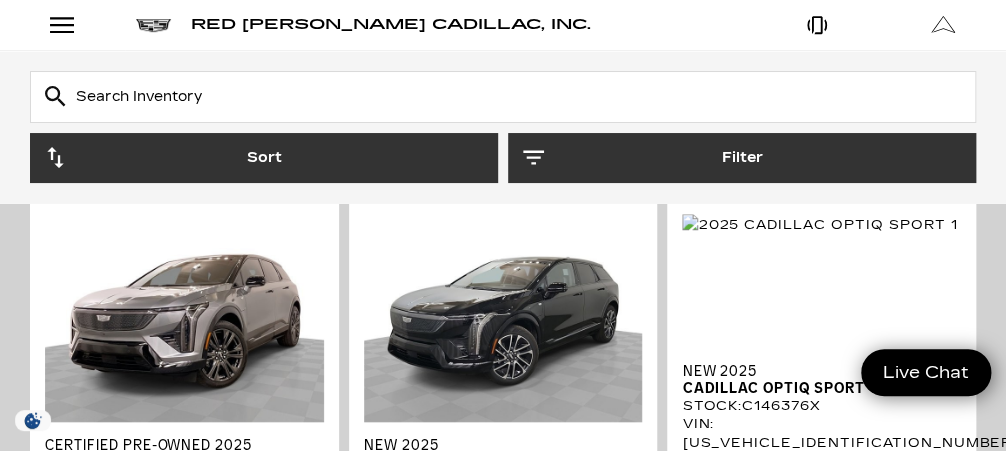 scroll, scrollTop: 0, scrollLeft: 0, axis: both 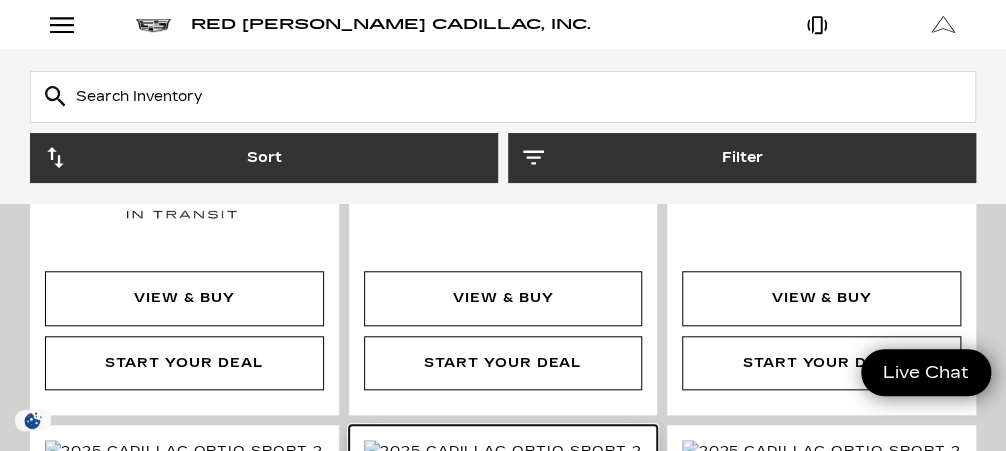 click at bounding box center [503, 451] 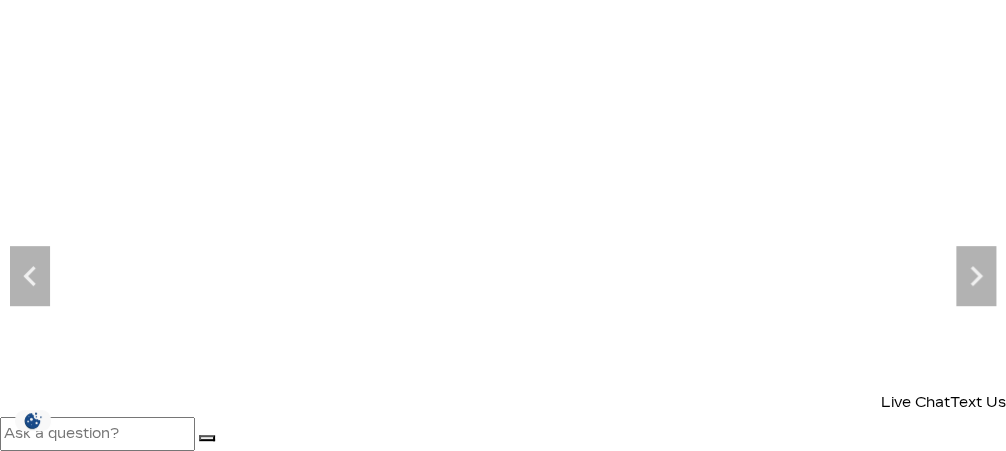 scroll, scrollTop: 160, scrollLeft: 0, axis: vertical 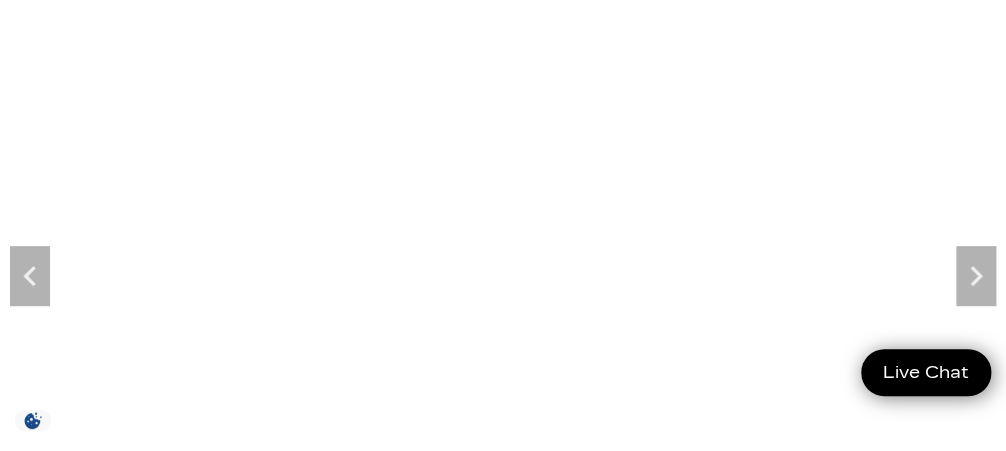 click 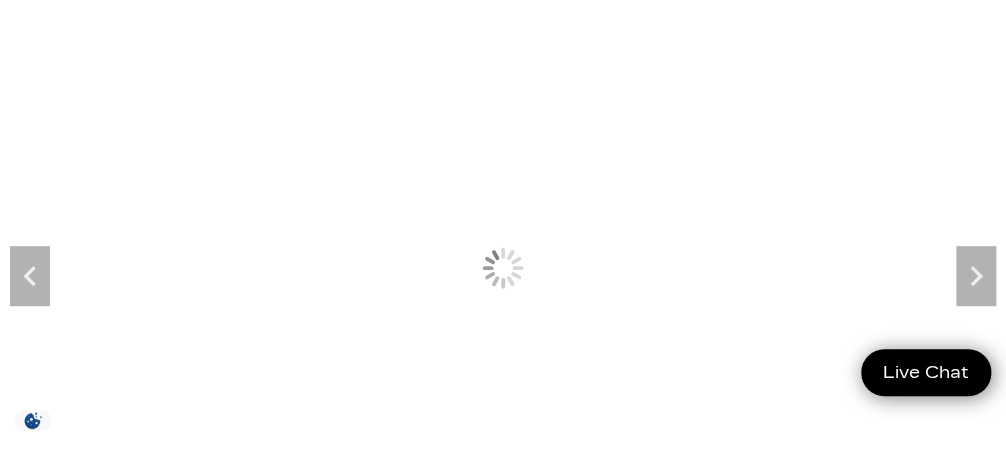 scroll, scrollTop: 0, scrollLeft: 0, axis: both 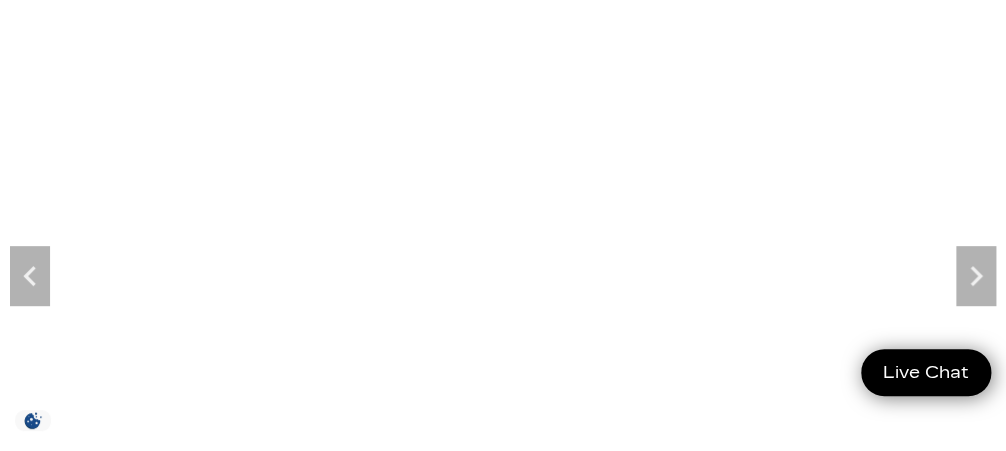 click 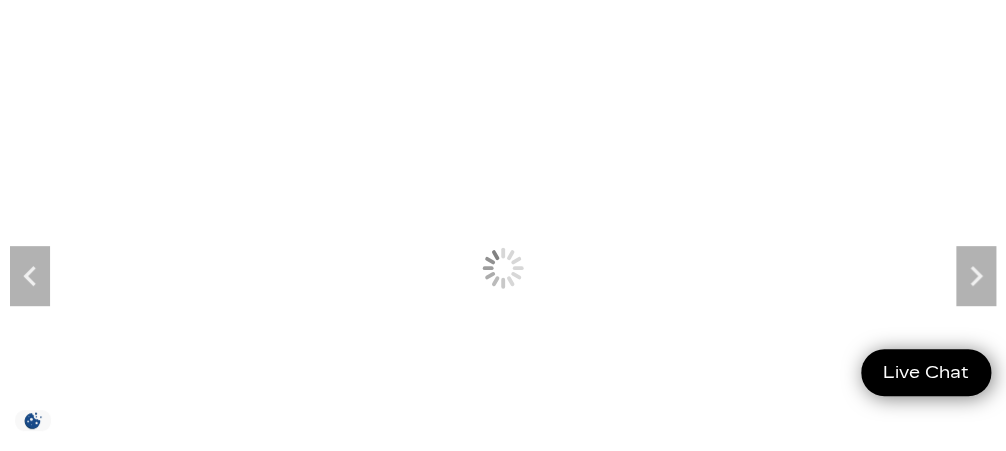 click 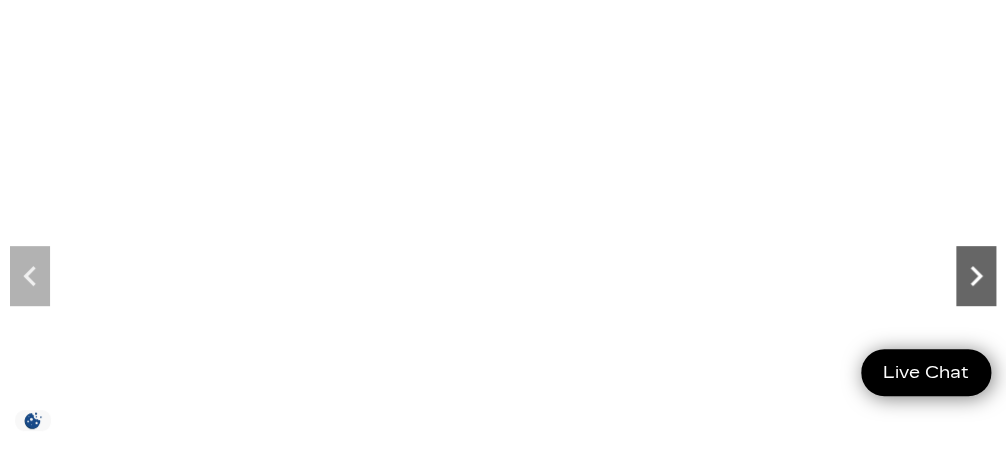 scroll, scrollTop: 0, scrollLeft: 0, axis: both 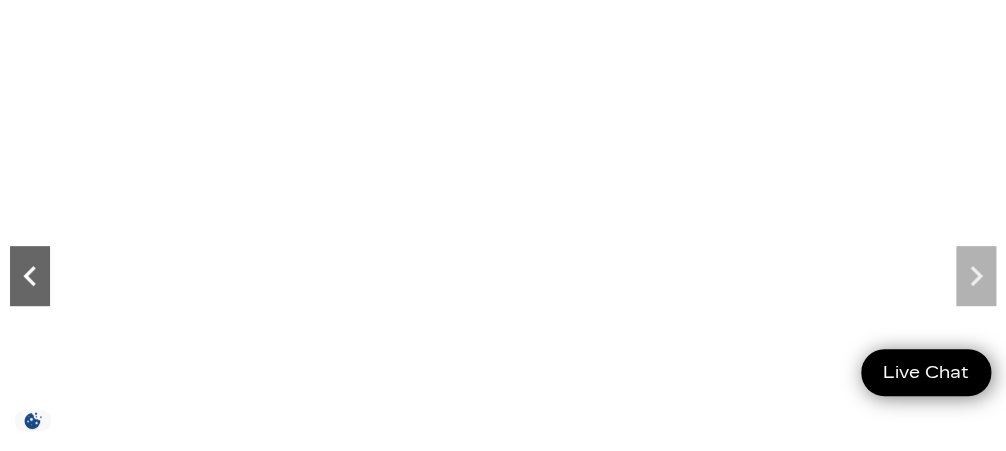 click 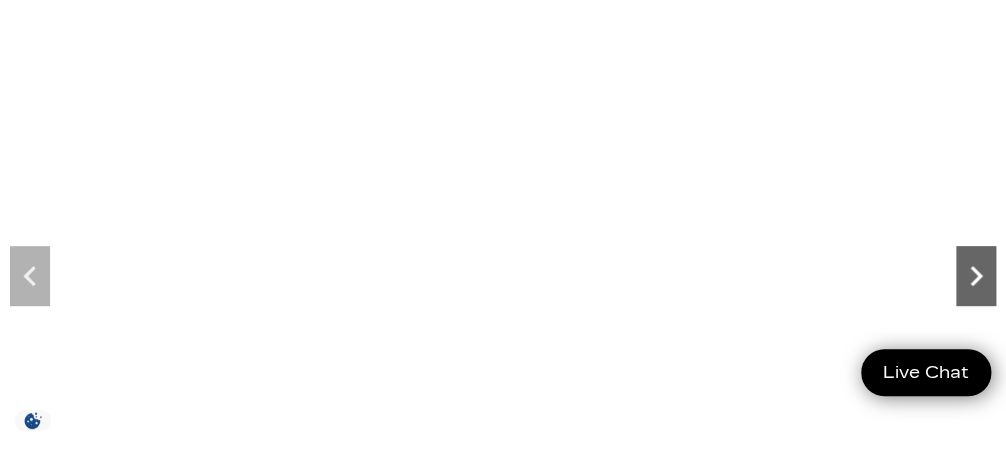 click 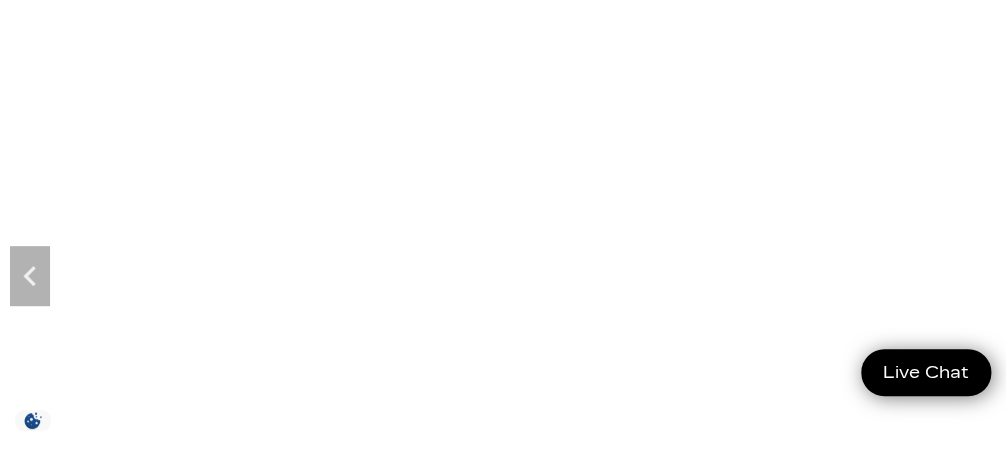 click at bounding box center (199, -95) 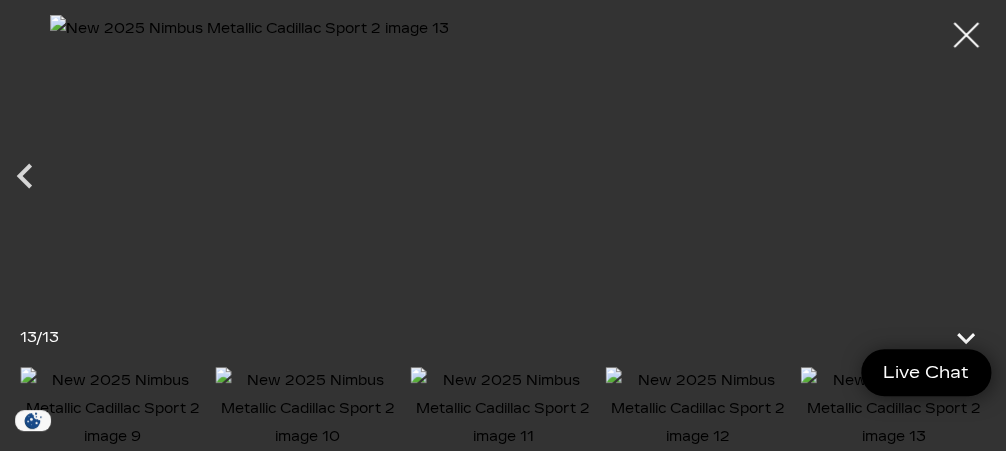 scroll, scrollTop: 320, scrollLeft: 0, axis: vertical 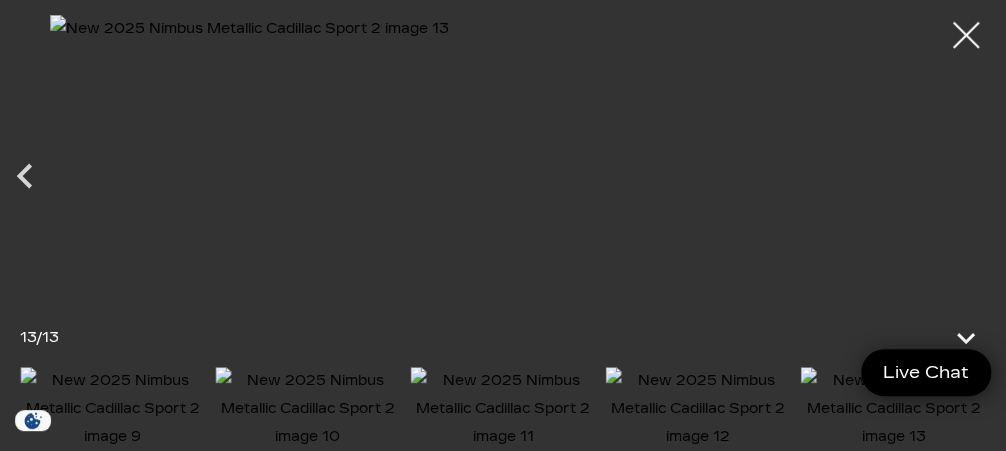 click at bounding box center [966, 35] 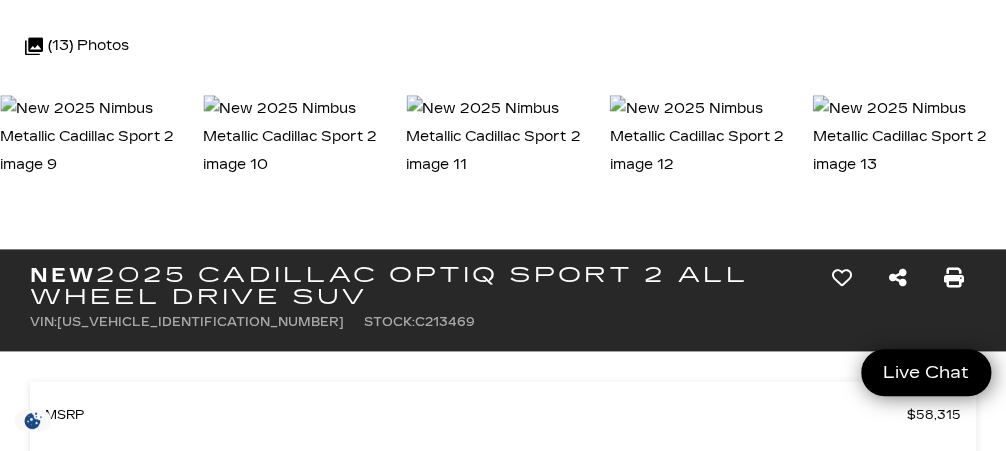 scroll, scrollTop: 720, scrollLeft: 0, axis: vertical 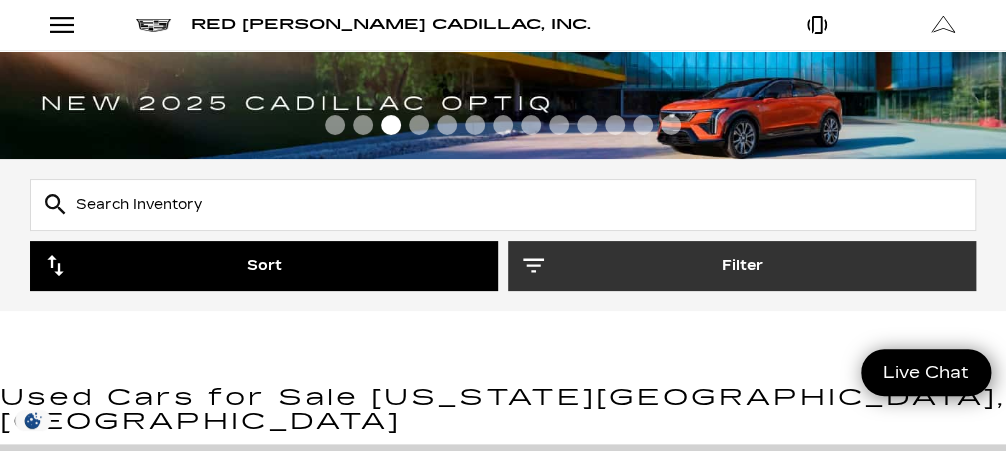 click on "Sort" at bounding box center (264, 266) 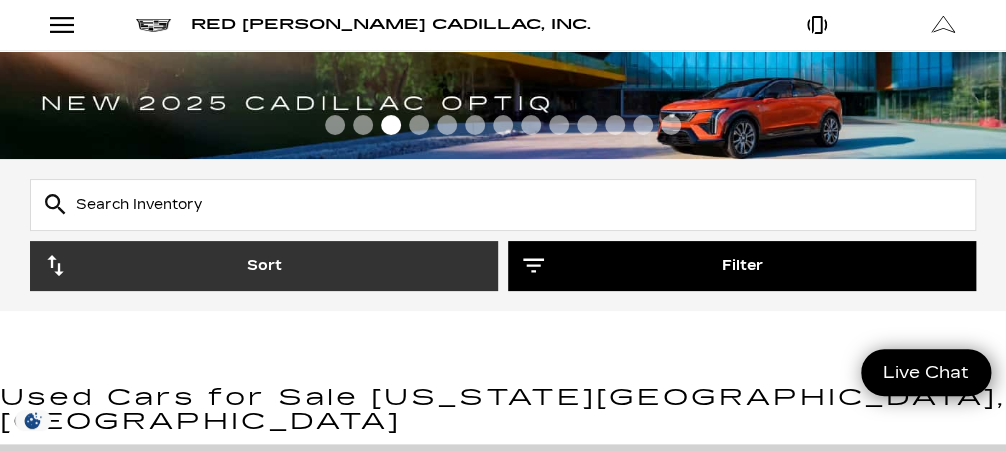 click 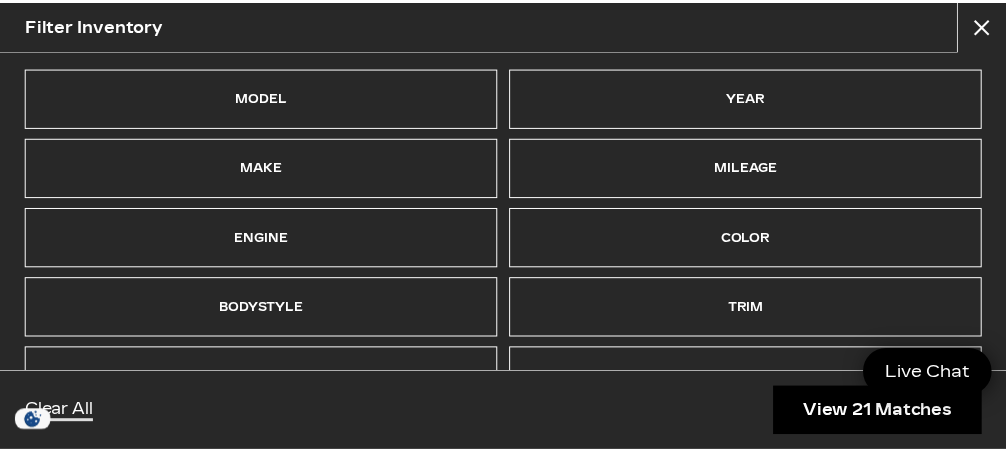 scroll, scrollTop: 480, scrollLeft: 0, axis: vertical 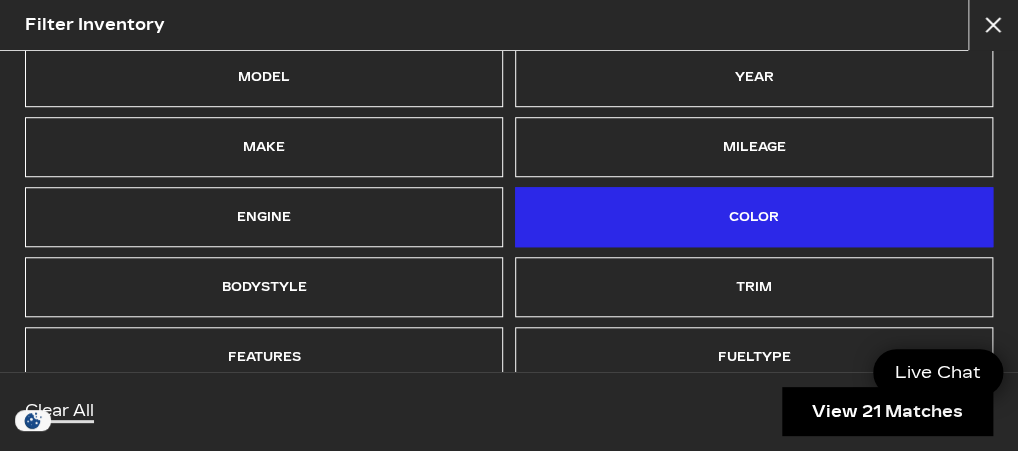 click on "Color" at bounding box center (754, 217) 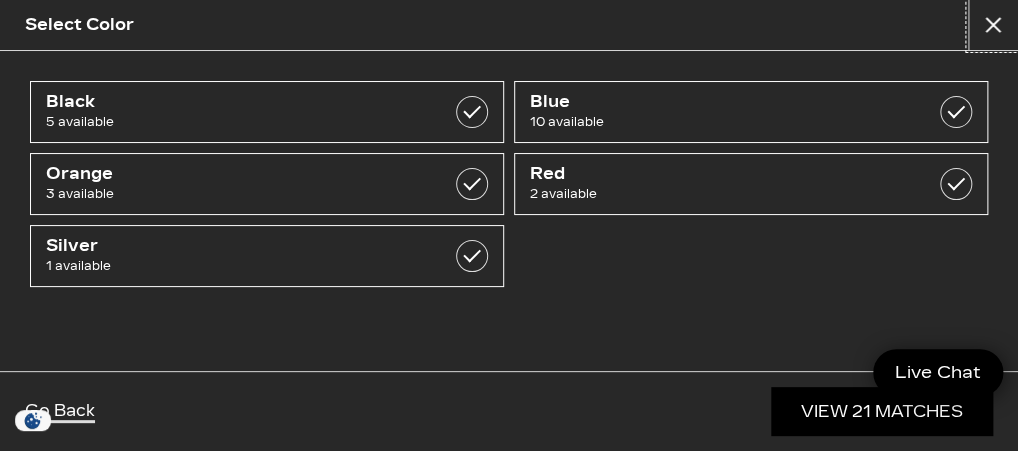 click at bounding box center [993, 25] 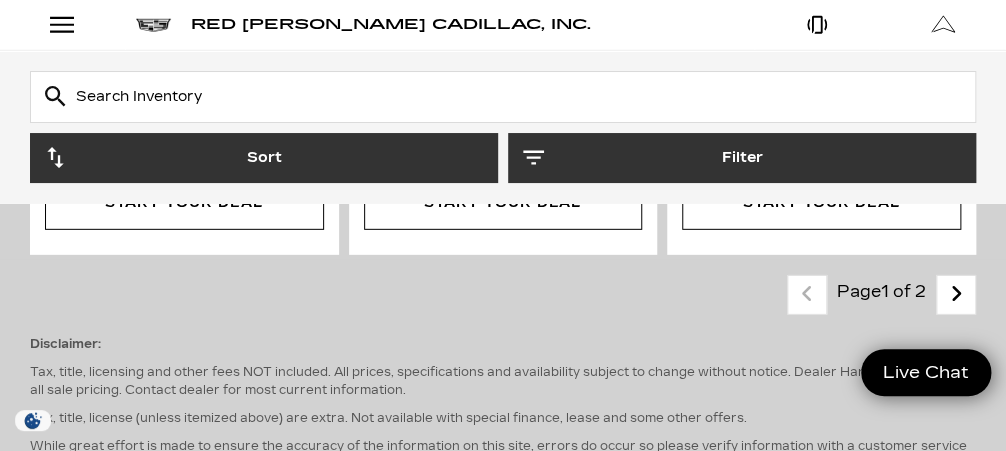 scroll, scrollTop: 6800, scrollLeft: 0, axis: vertical 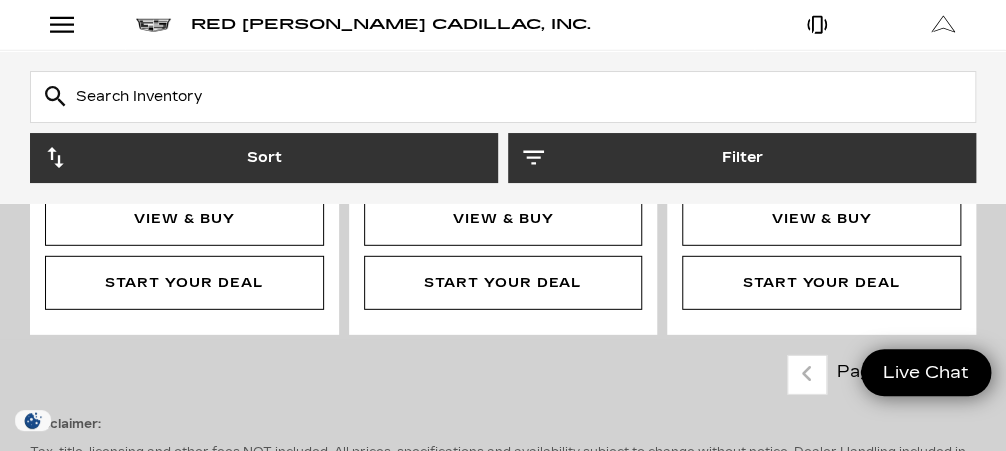 click at bounding box center (956, 374) 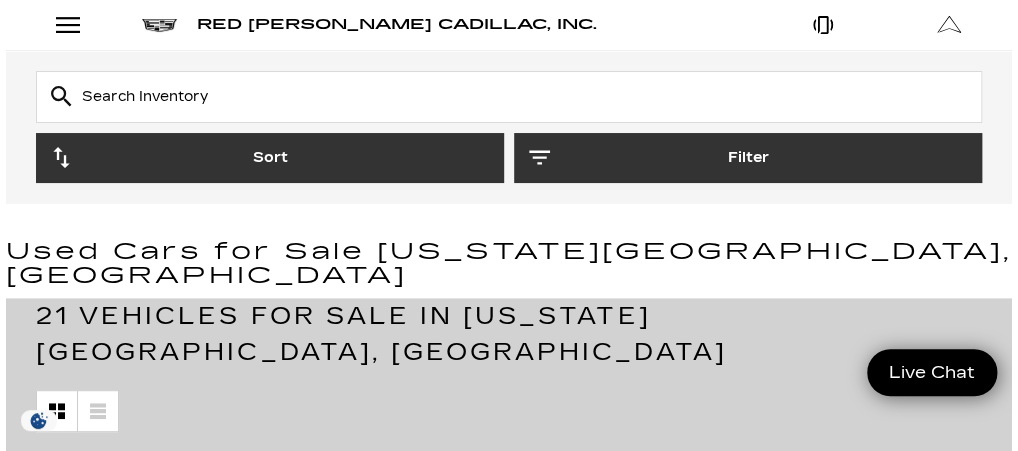scroll, scrollTop: 0, scrollLeft: 0, axis: both 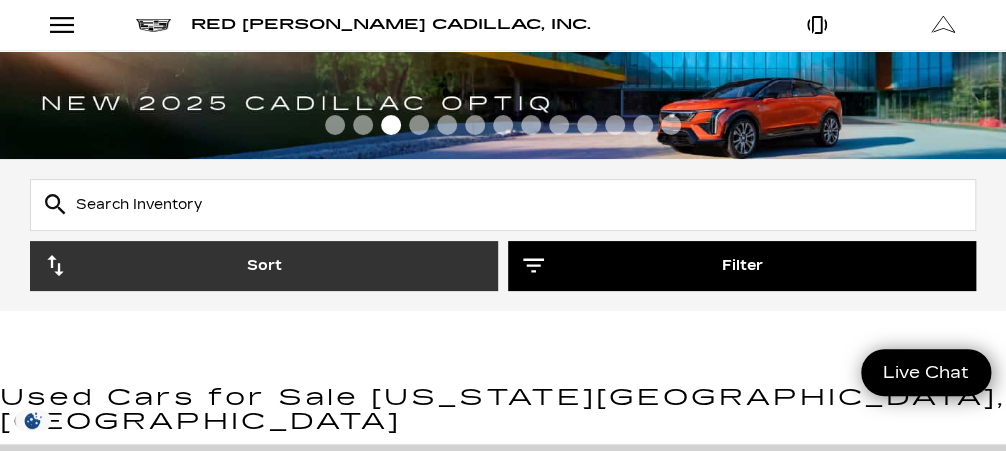 click on "Filter" at bounding box center [742, 266] 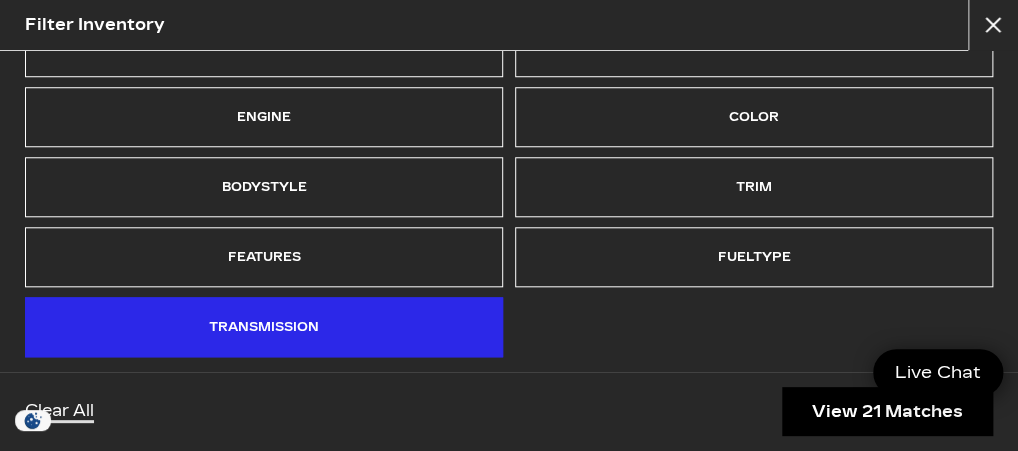 scroll, scrollTop: 587, scrollLeft: 0, axis: vertical 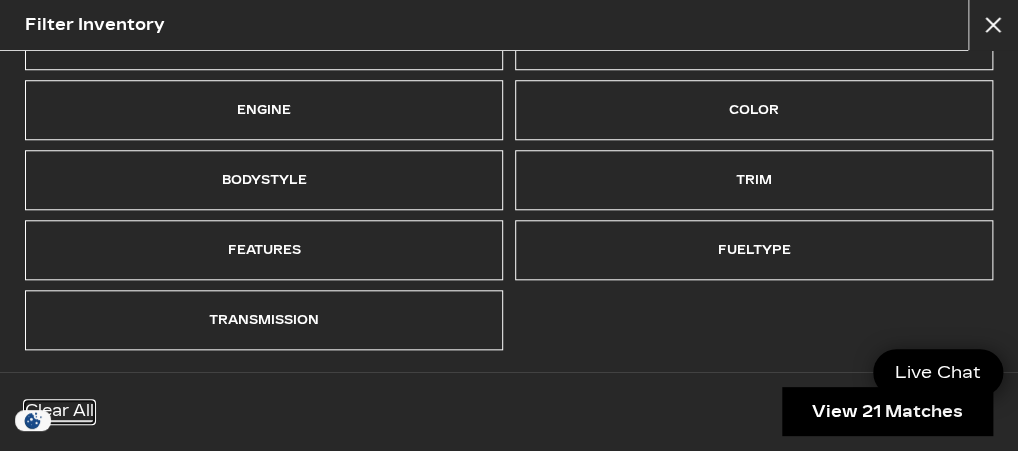 click on "Clear All" at bounding box center (59, 412) 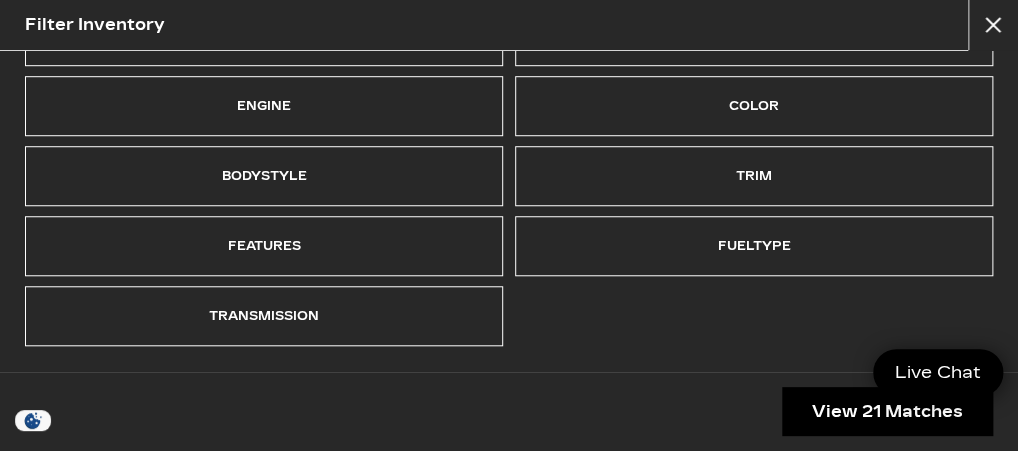 scroll, scrollTop: 480, scrollLeft: 0, axis: vertical 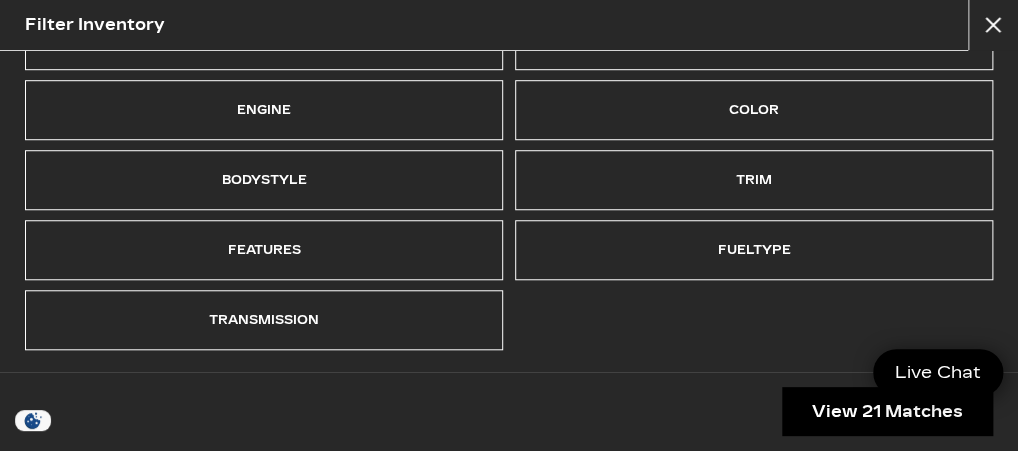 type on "$7,000" 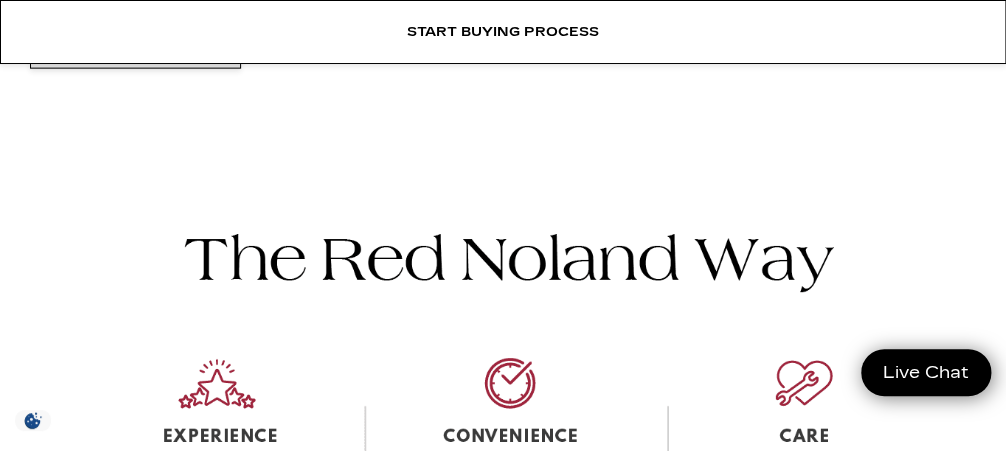 scroll, scrollTop: 1674, scrollLeft: 0, axis: vertical 